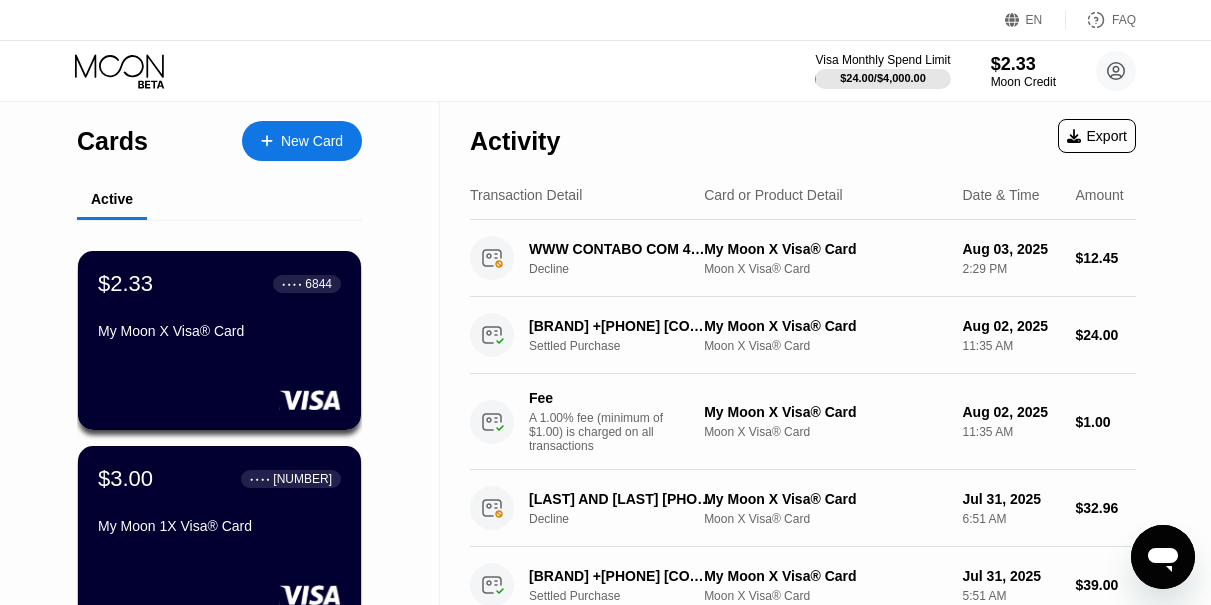 scroll, scrollTop: 0, scrollLeft: 0, axis: both 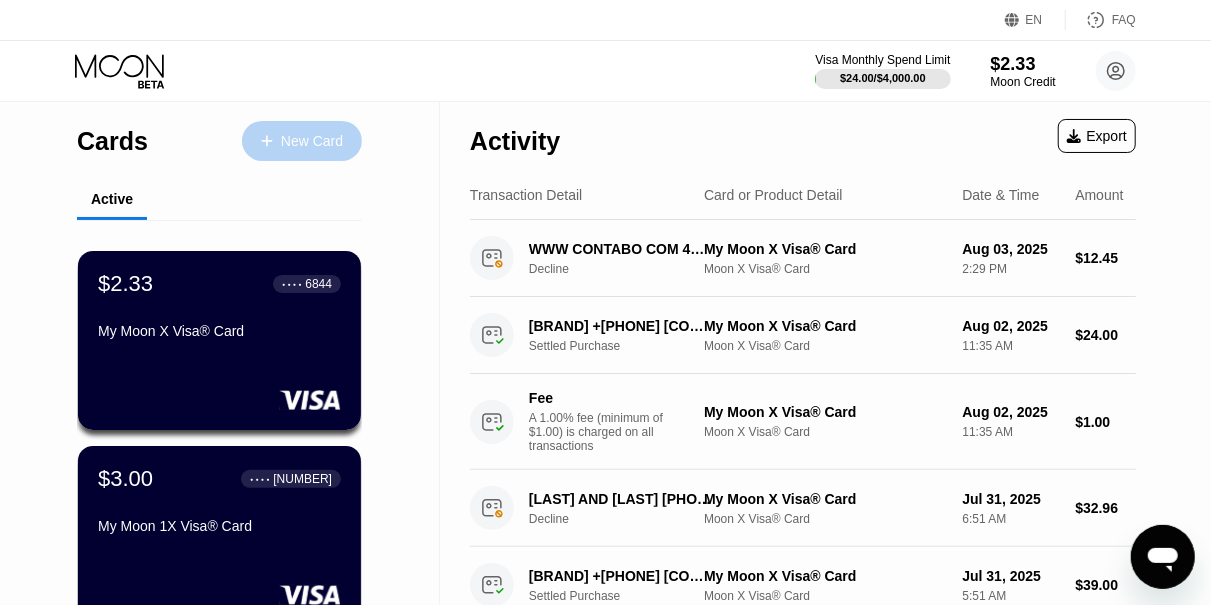 click on "New Card" at bounding box center (312, 141) 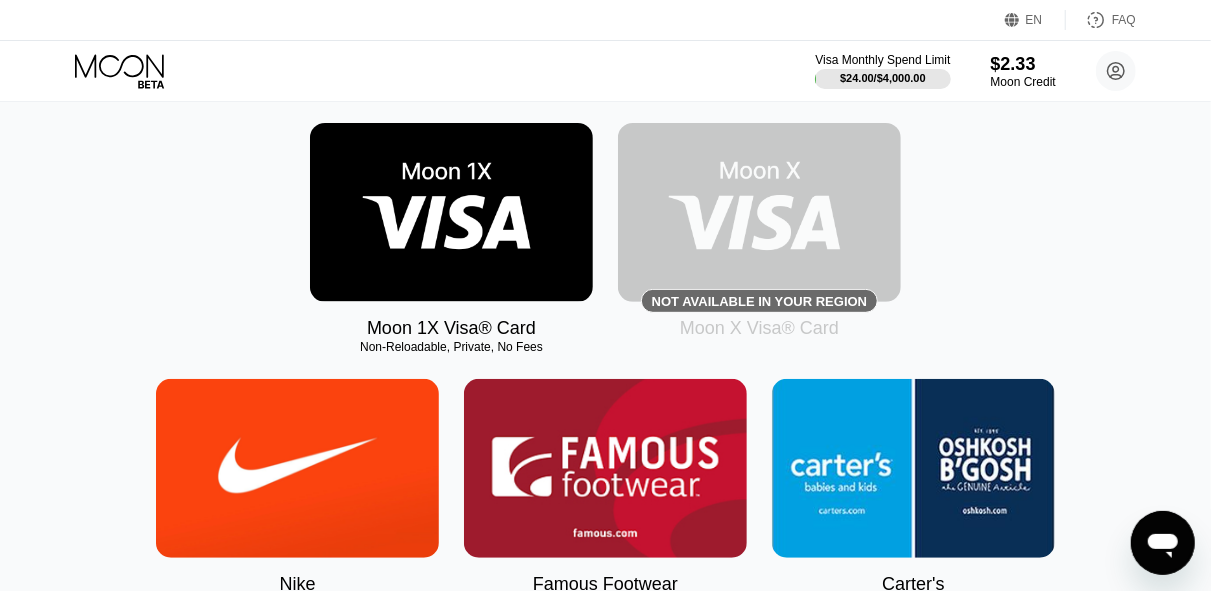 scroll, scrollTop: 301, scrollLeft: 0, axis: vertical 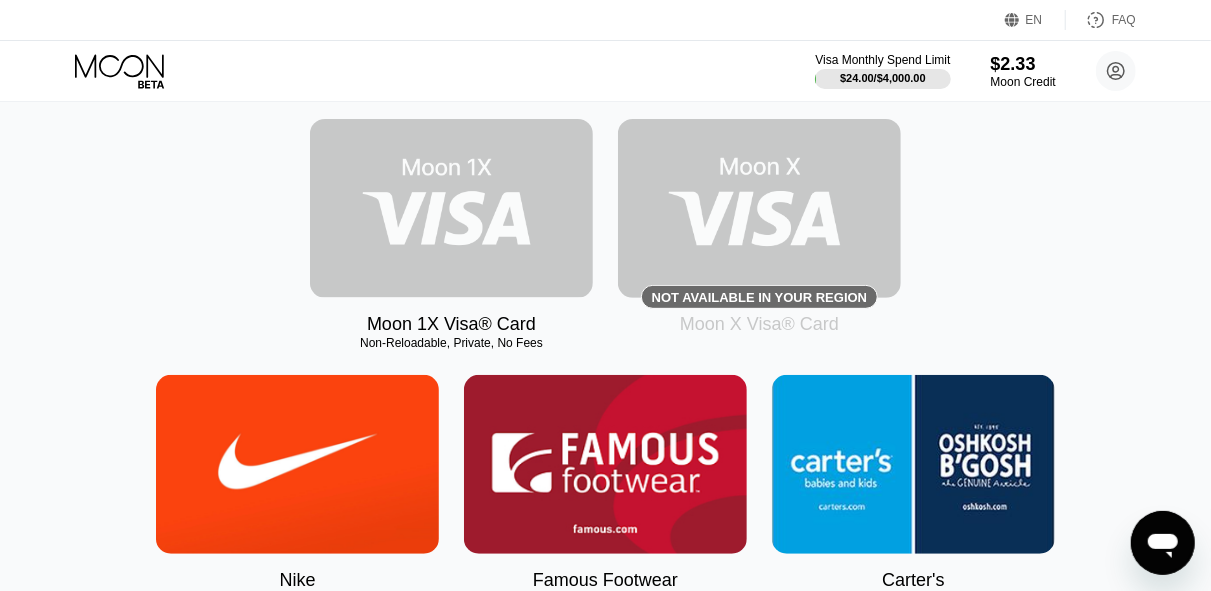 click at bounding box center (451, 208) 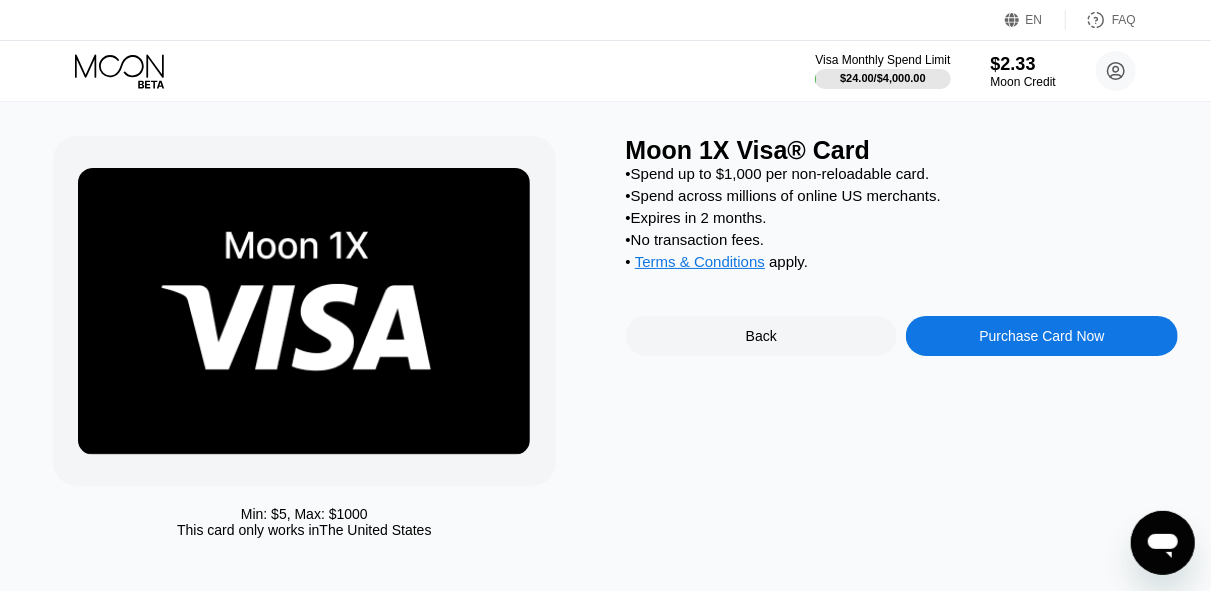 scroll, scrollTop: 0, scrollLeft: 0, axis: both 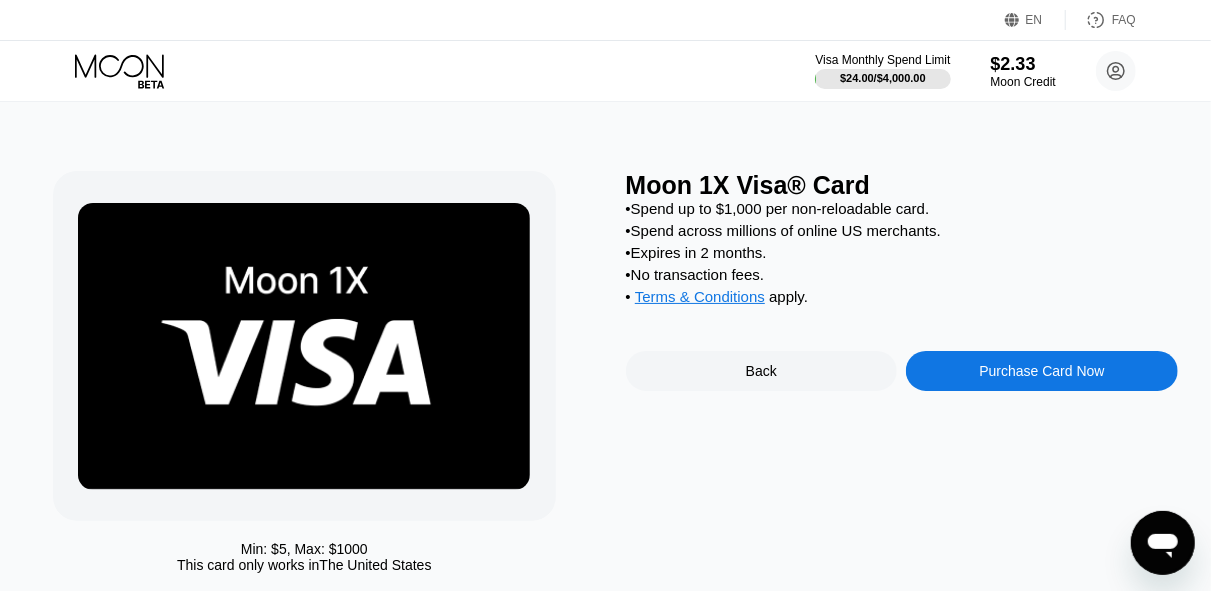click on "•  Expires in 2 months." at bounding box center [902, 252] 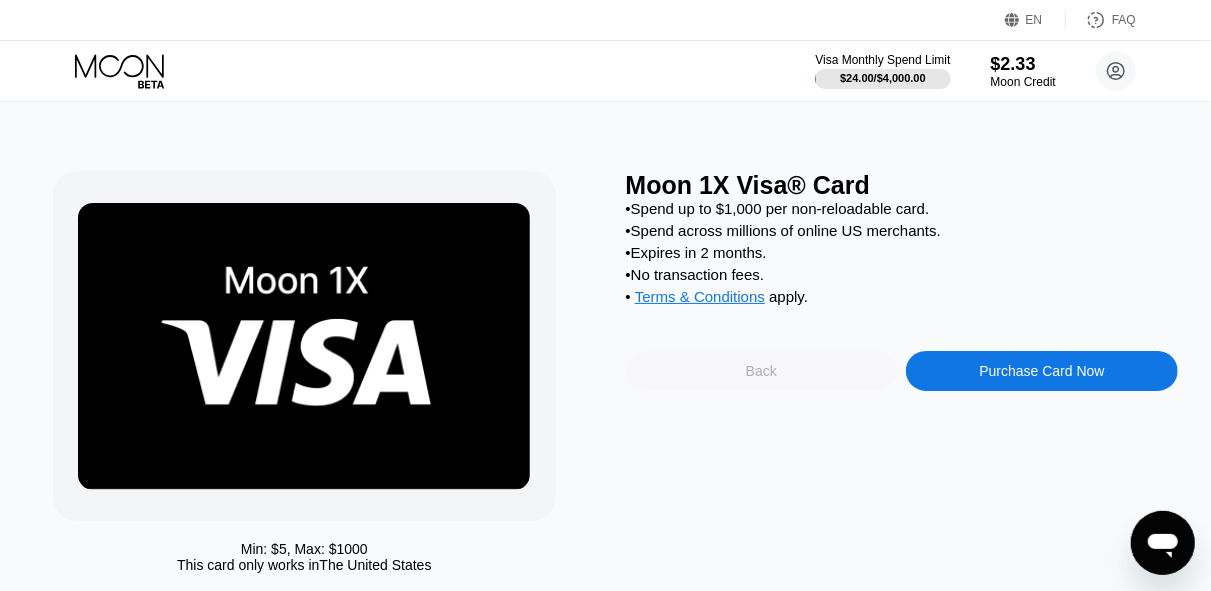 click on "Back" at bounding box center (762, 371) 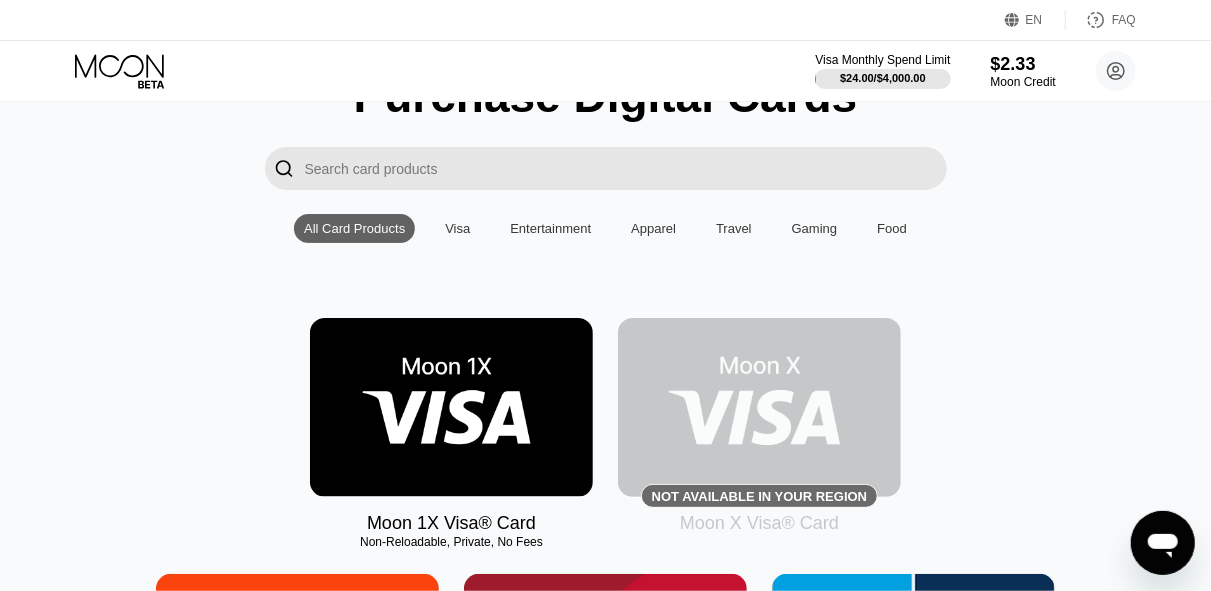 scroll, scrollTop: 172, scrollLeft: 0, axis: vertical 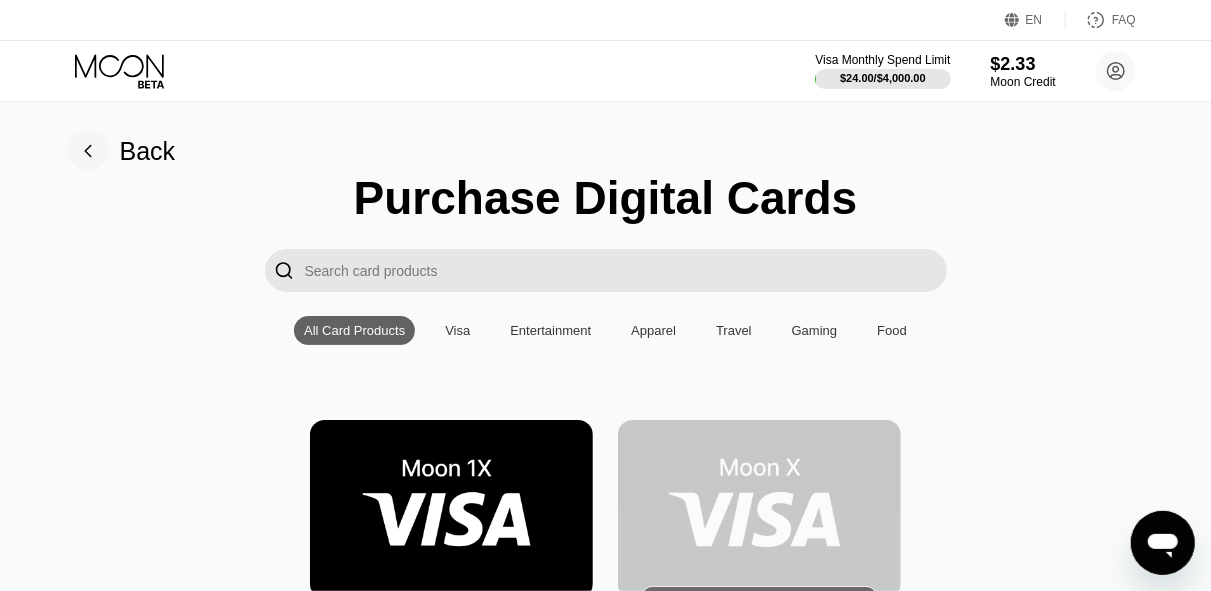 click 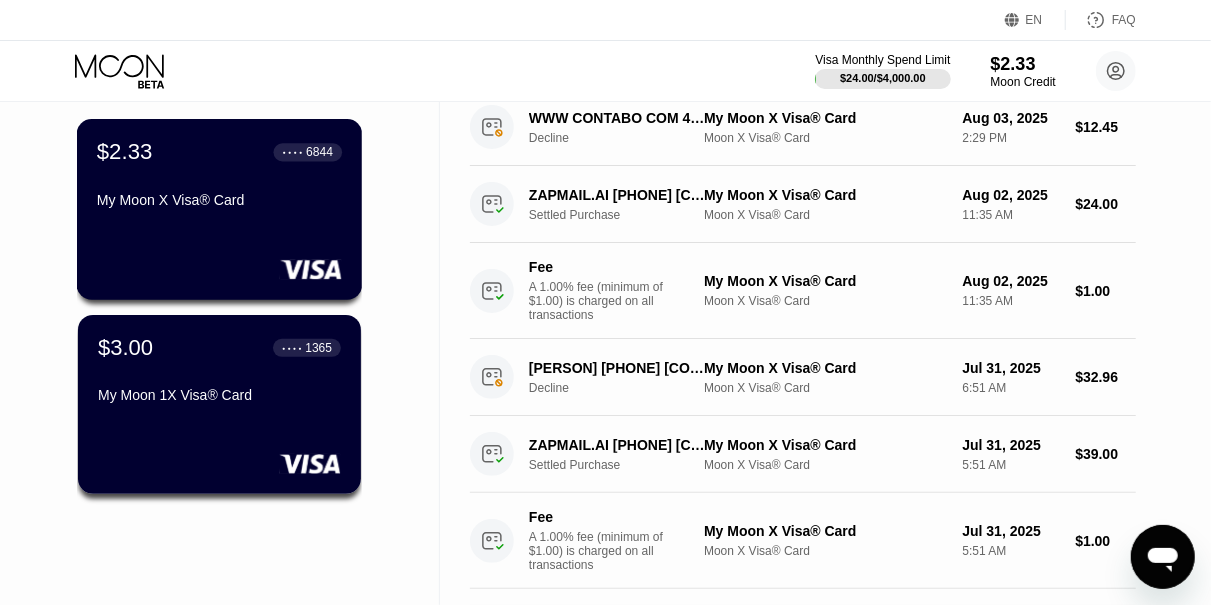 scroll, scrollTop: 133, scrollLeft: 0, axis: vertical 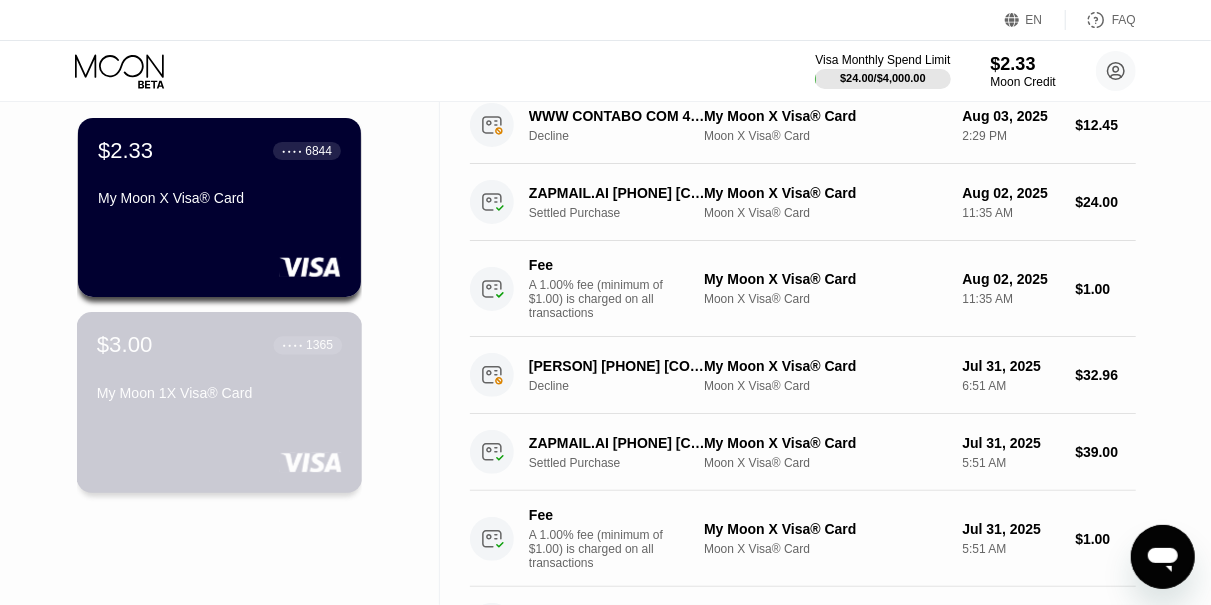 click on "$3.00 ● ● ● ● 1365 My Moon 1X Visa® Card" at bounding box center [220, 402] 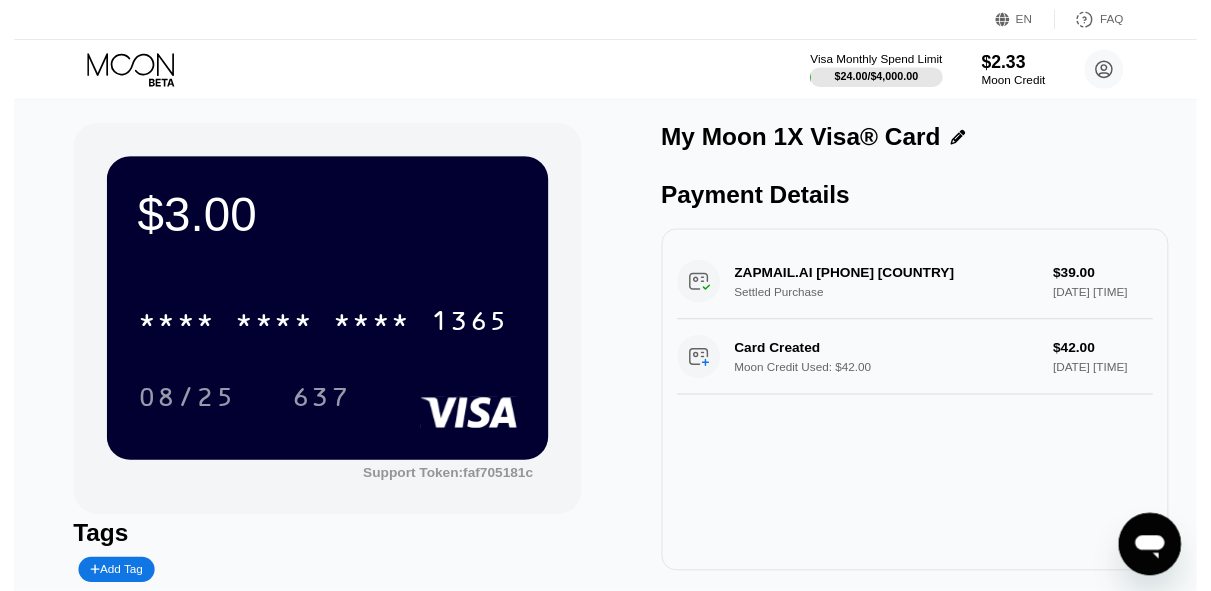 scroll, scrollTop: 0, scrollLeft: 0, axis: both 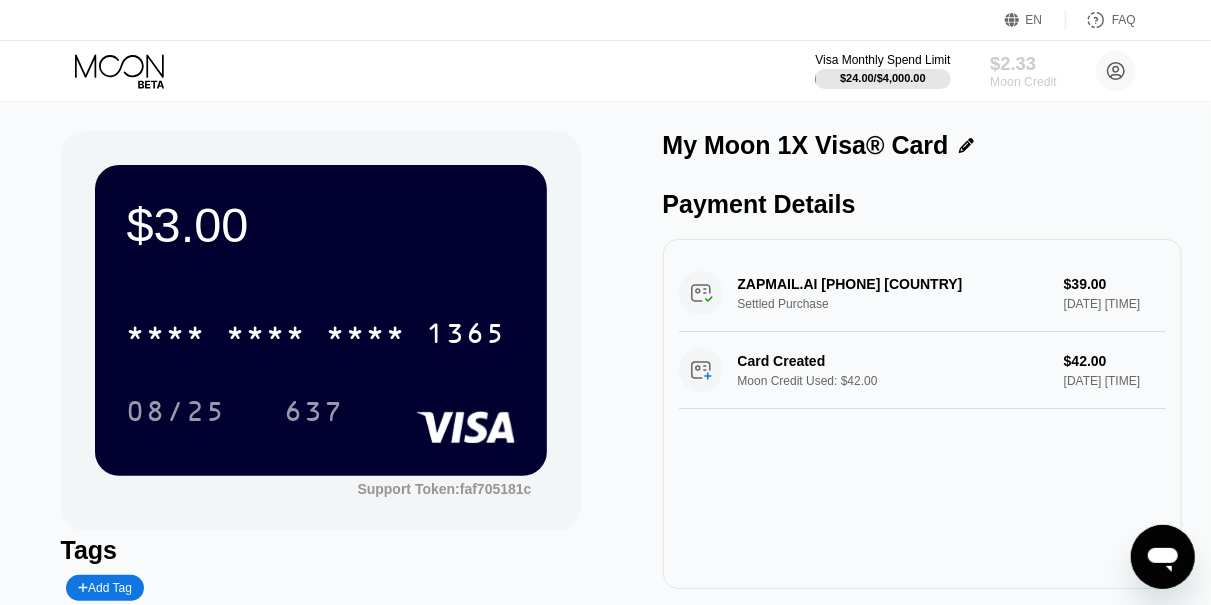 click on "Moon Credit" at bounding box center (1023, 82) 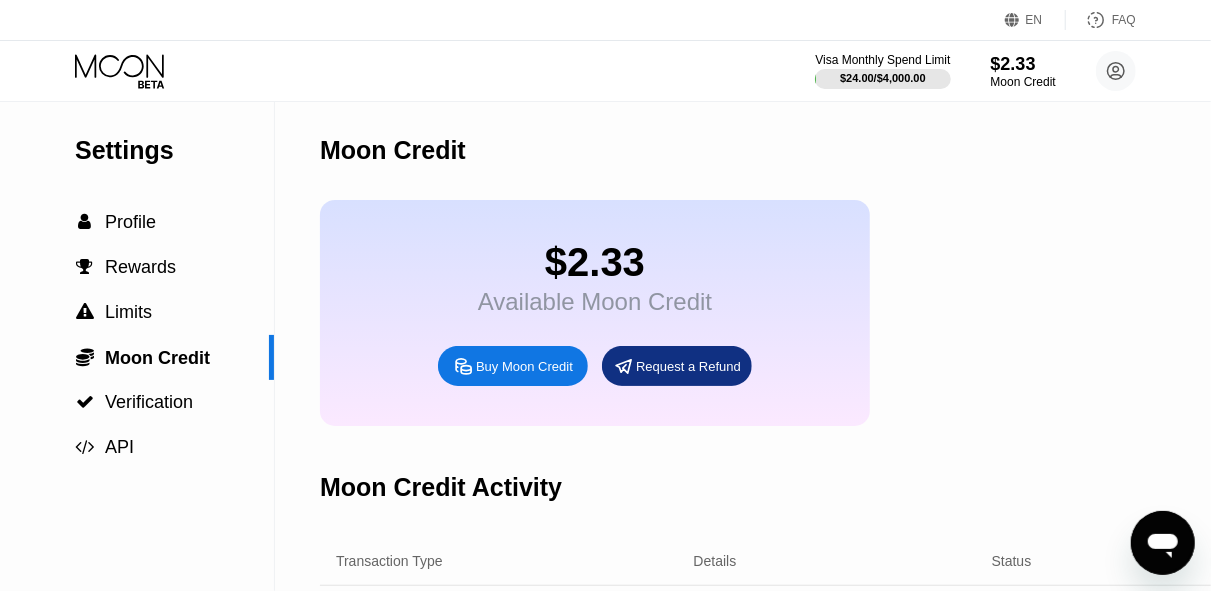 click on "Buy Moon Credit" at bounding box center (513, 366) 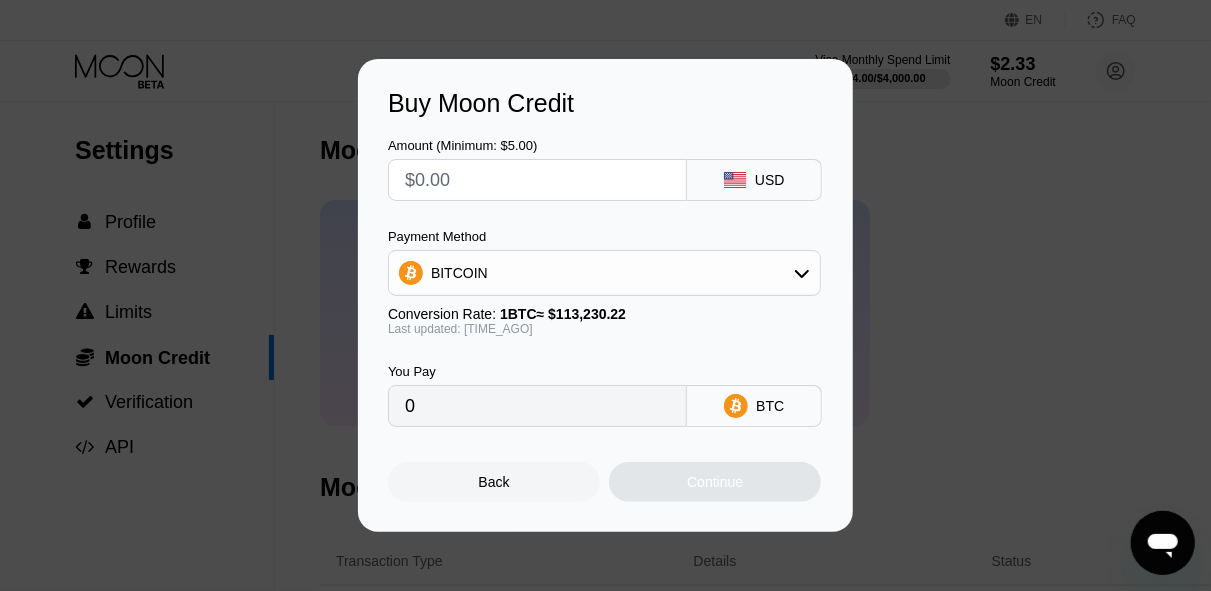 click on "Buy Moon Credit Amount (Minimum: $5.00) USD Payment Method BITCOIN Conversion Rate:   1  BTC  ≈   $113,230.22 Last updated:   11 hours ago You Pay 0 BTC Back Continue" at bounding box center (605, 295) 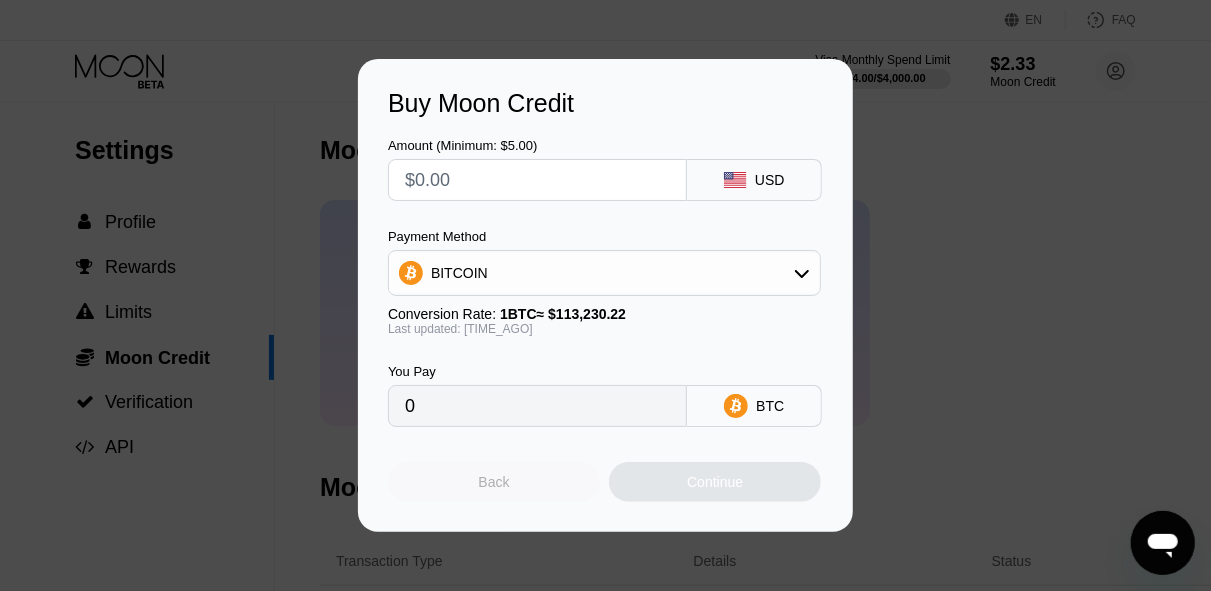 click on "Back" at bounding box center (494, 482) 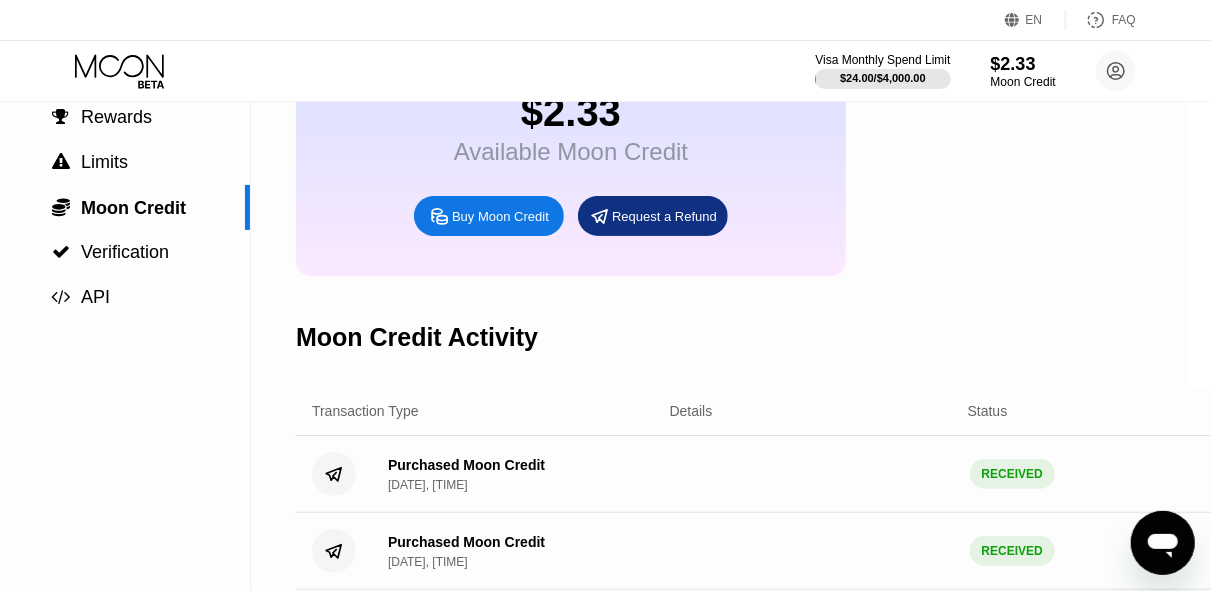scroll, scrollTop: 38, scrollLeft: 24, axis: both 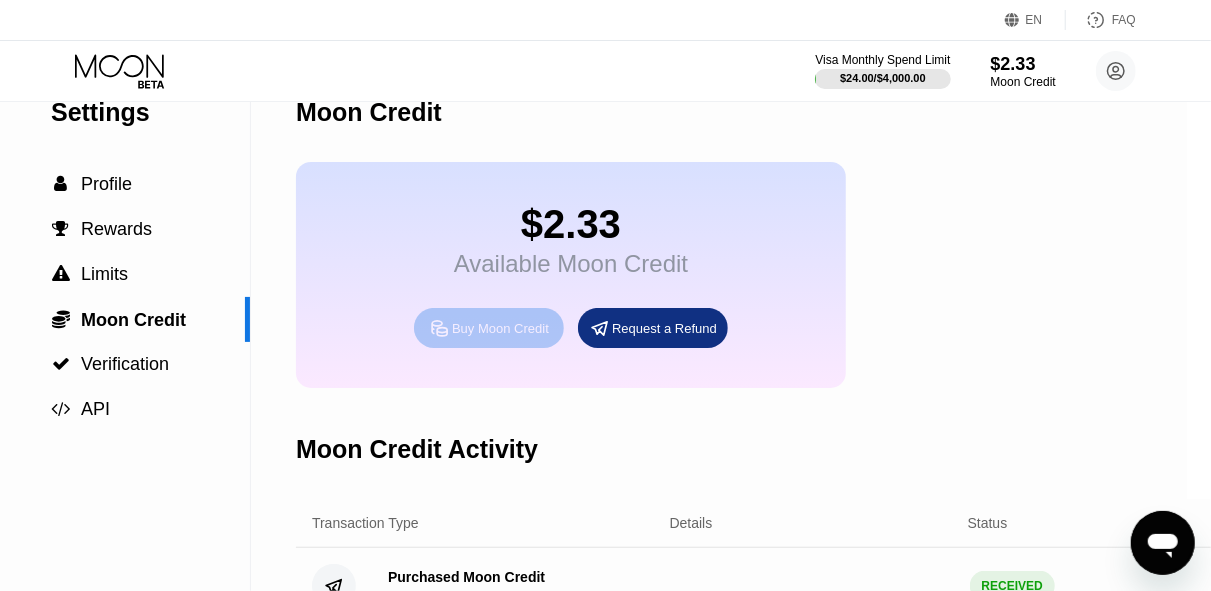 click on "Buy Moon Credit" at bounding box center [500, 328] 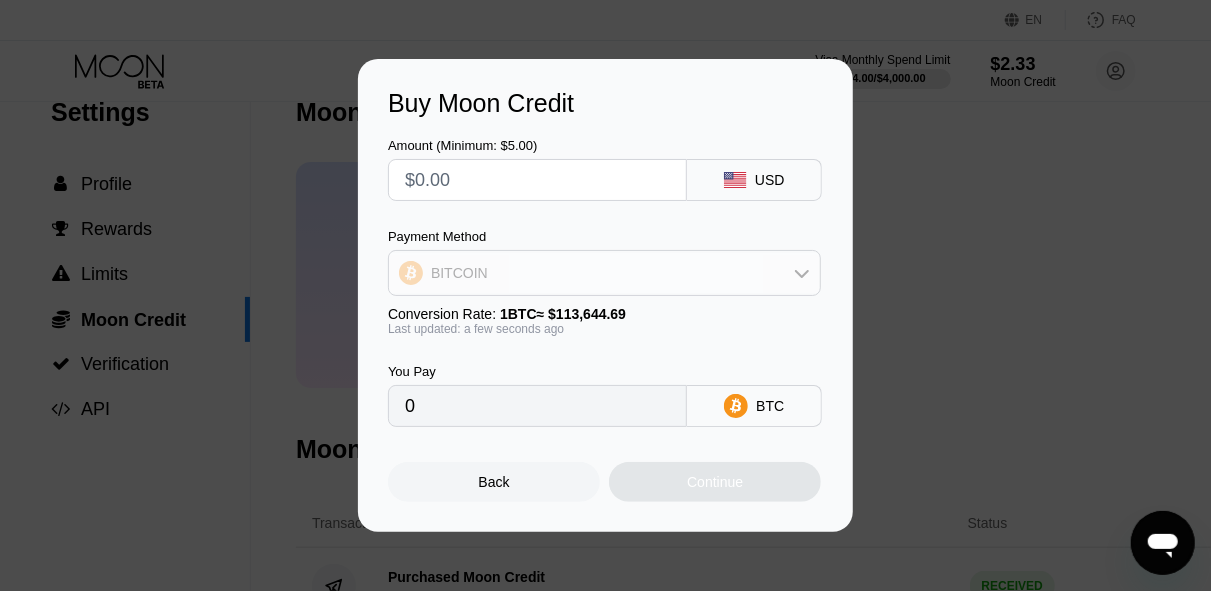 click on "BITCOIN" at bounding box center (604, 273) 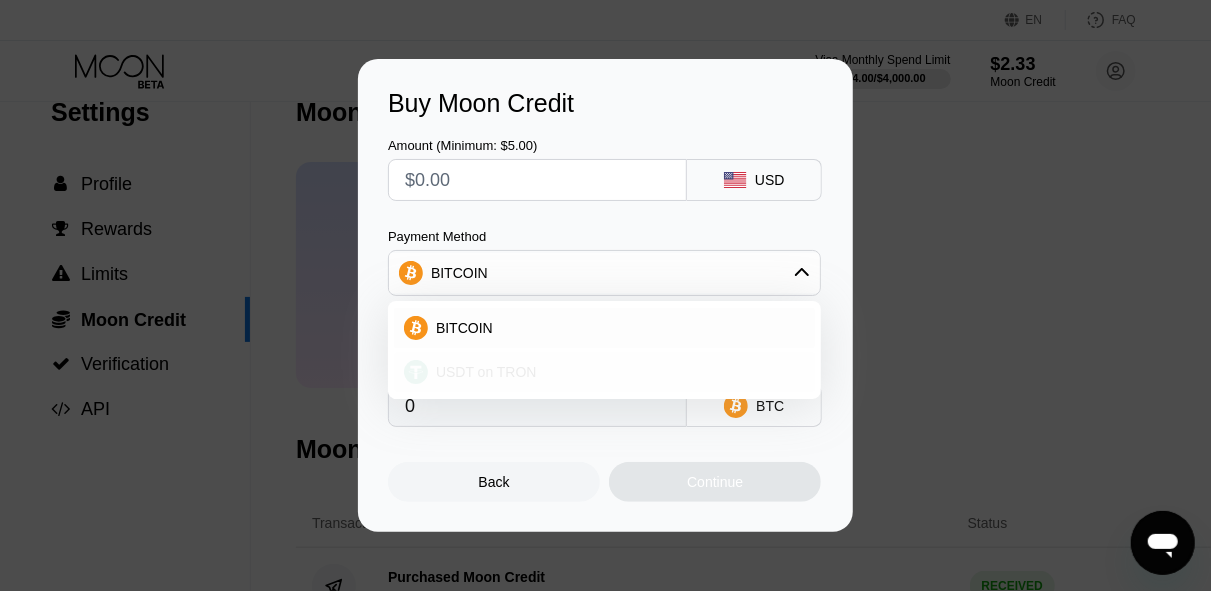 click on "USDT on TRON" at bounding box center (486, 372) 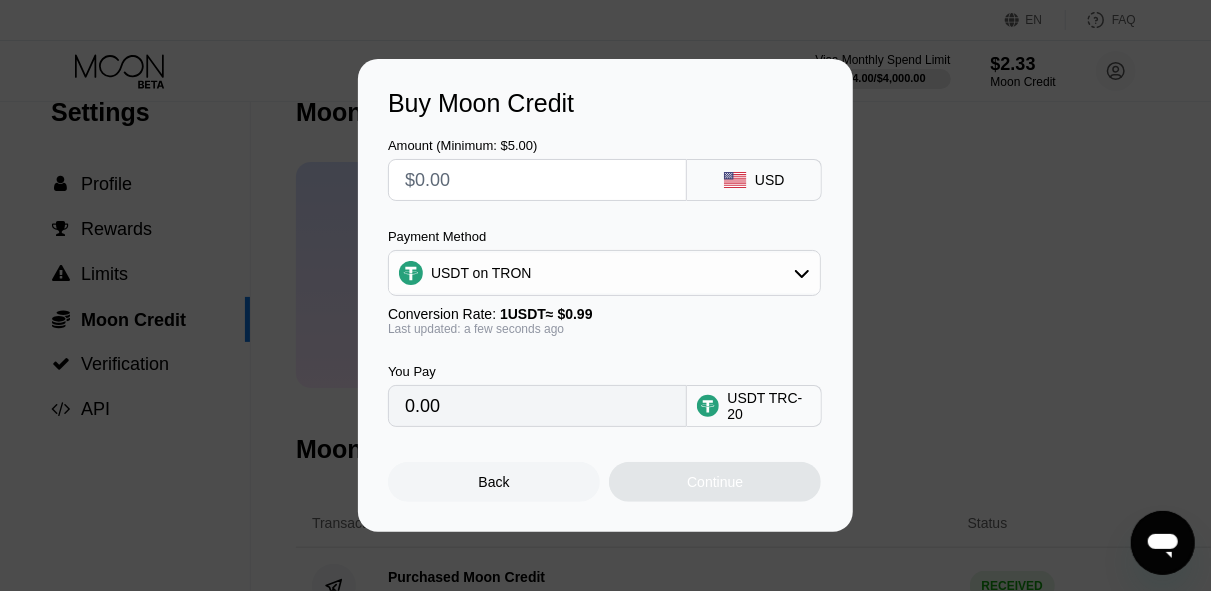 click at bounding box center [537, 180] 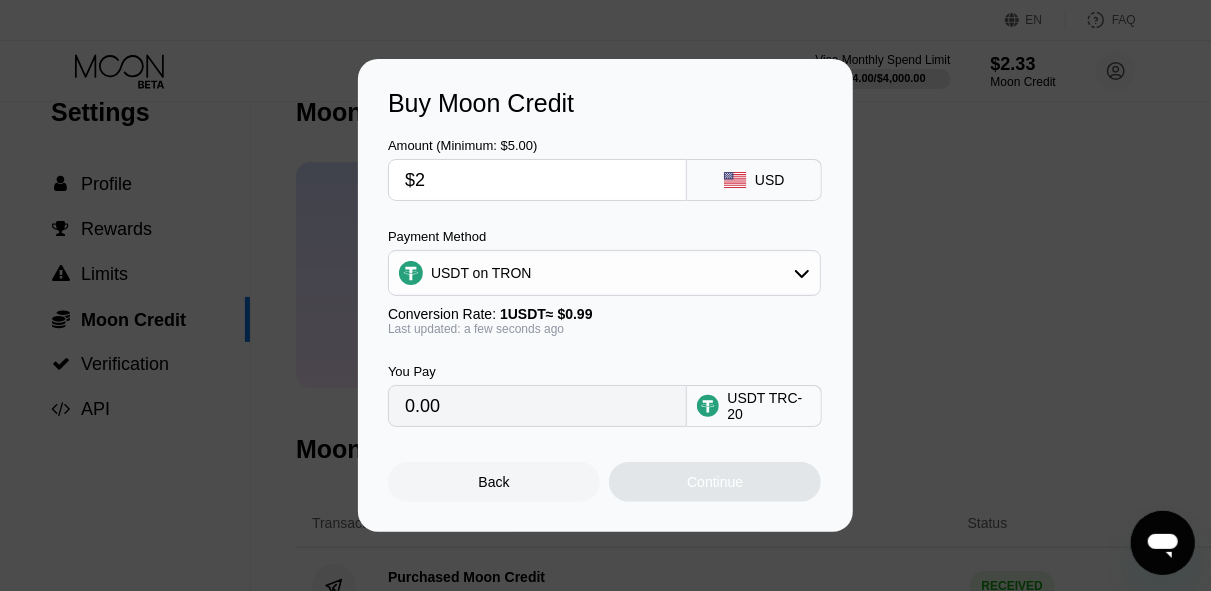 type on "2.02" 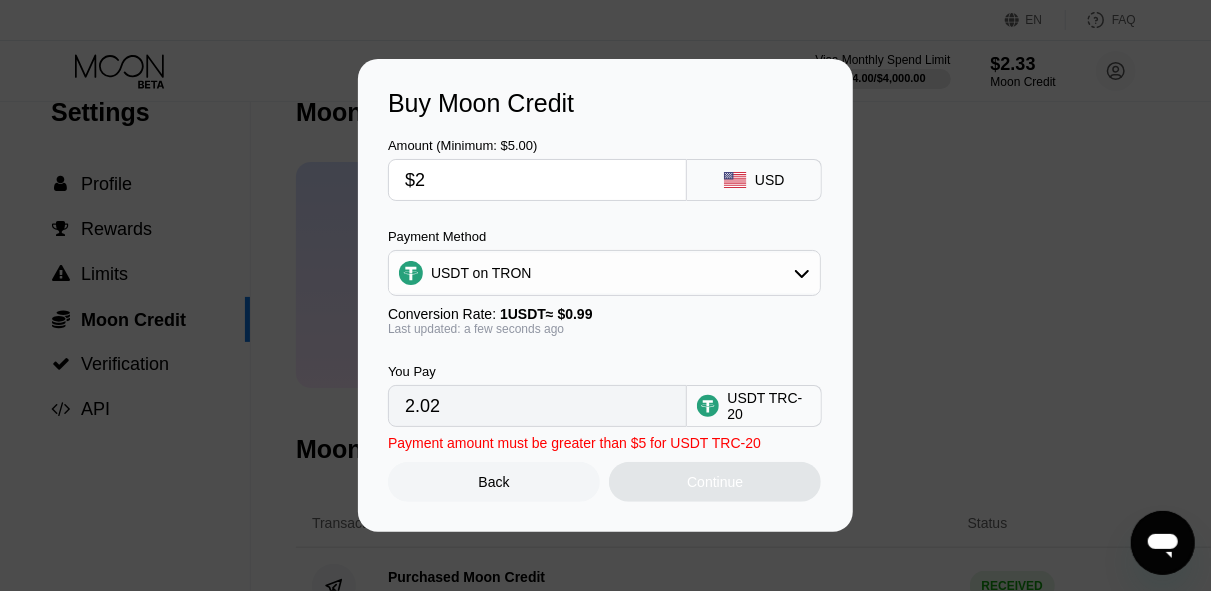 type on "$22" 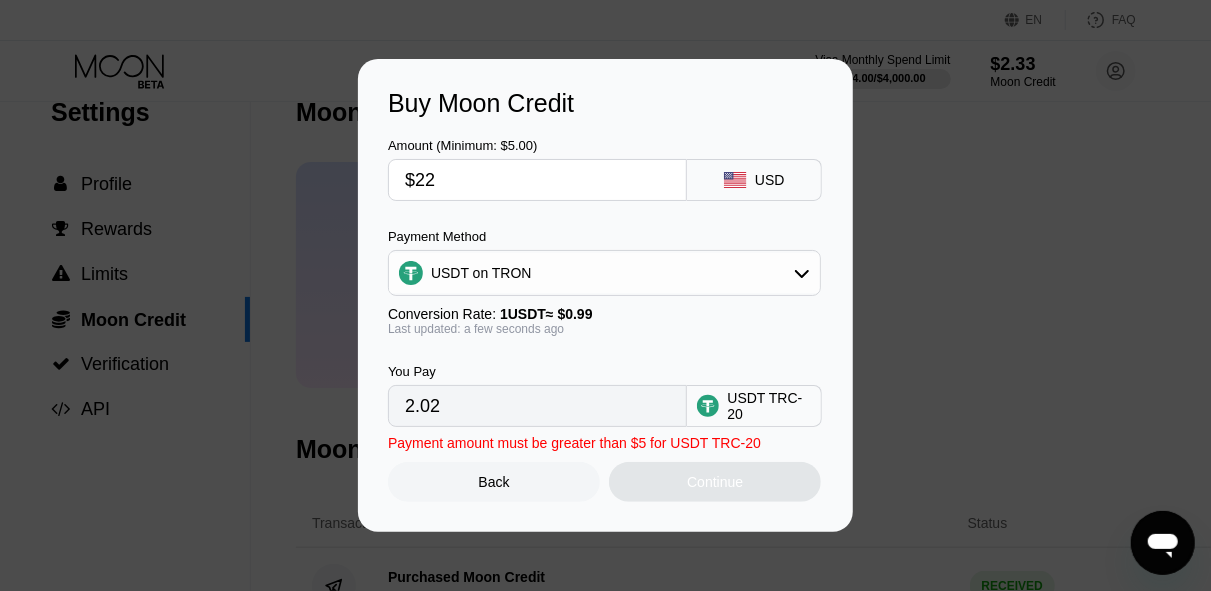 type on "22.22" 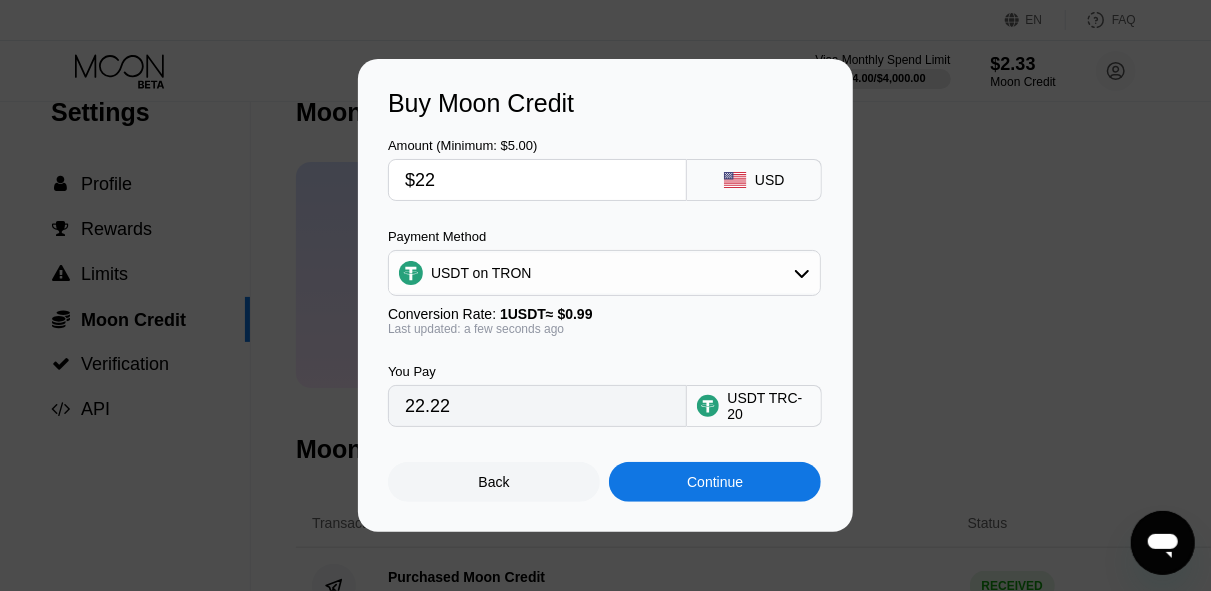 type on "$2" 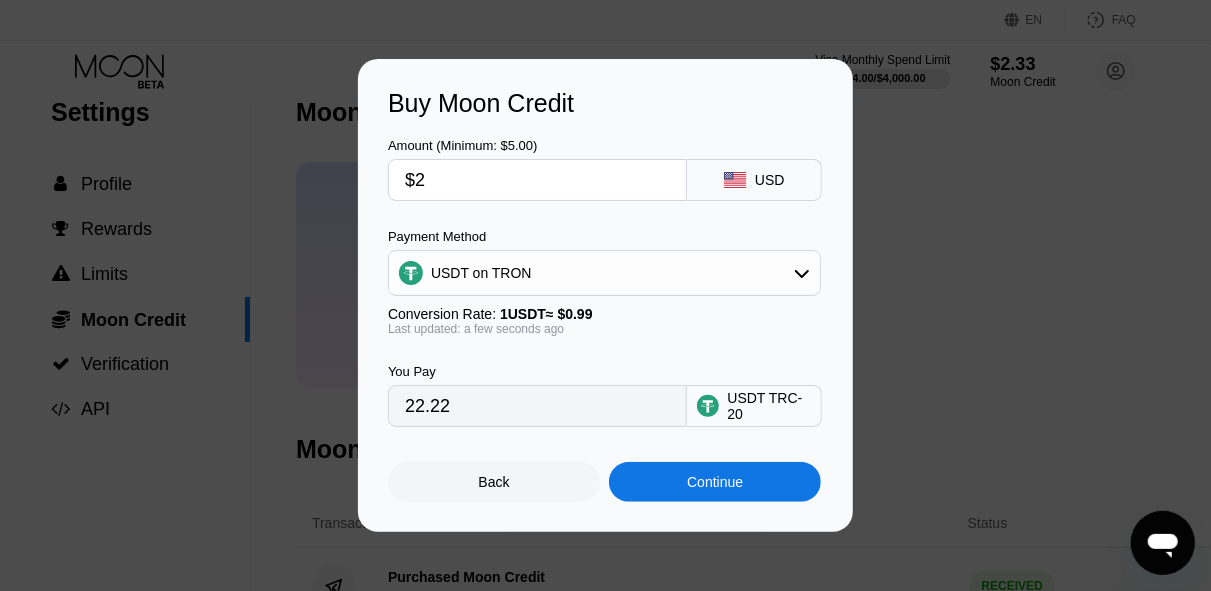 type on "2.02" 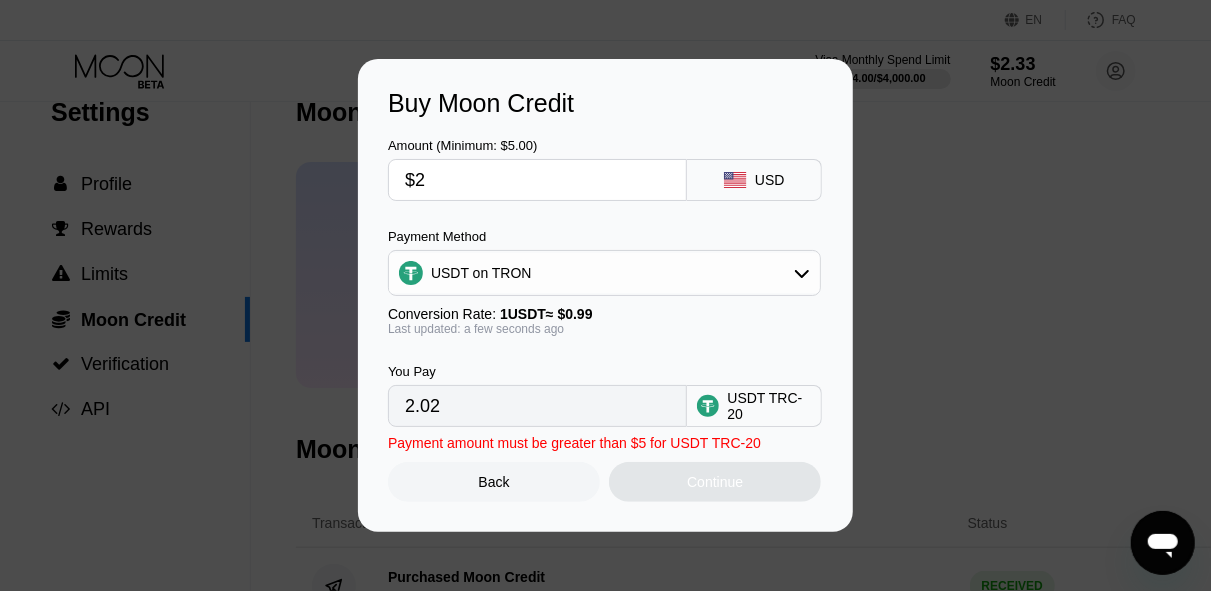 type on "$20" 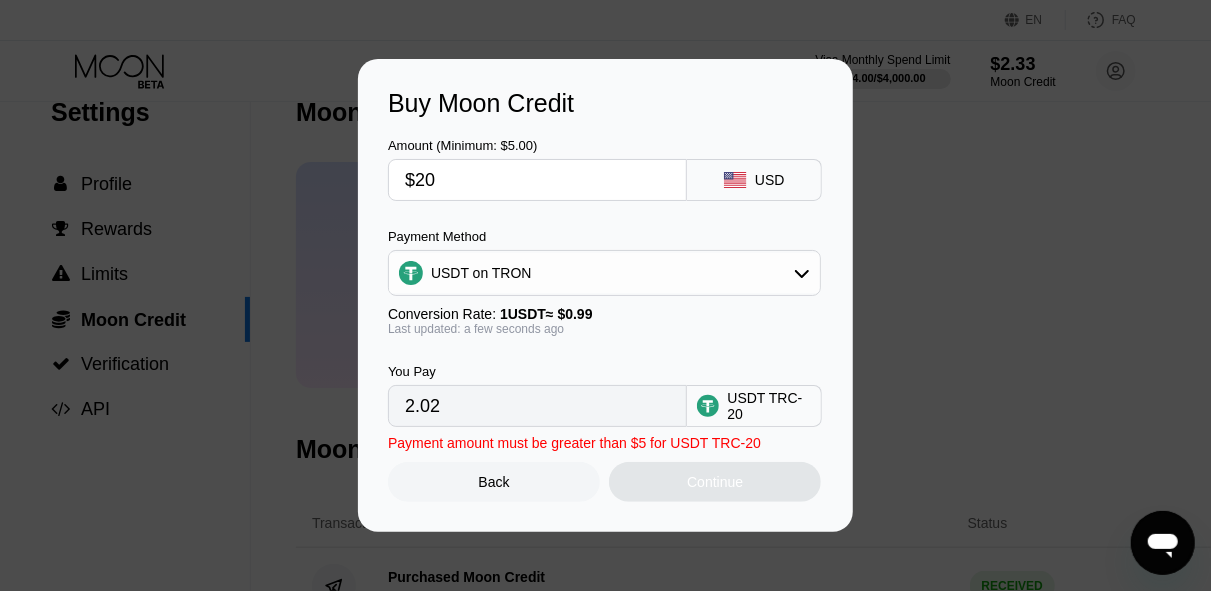 type on "20.20" 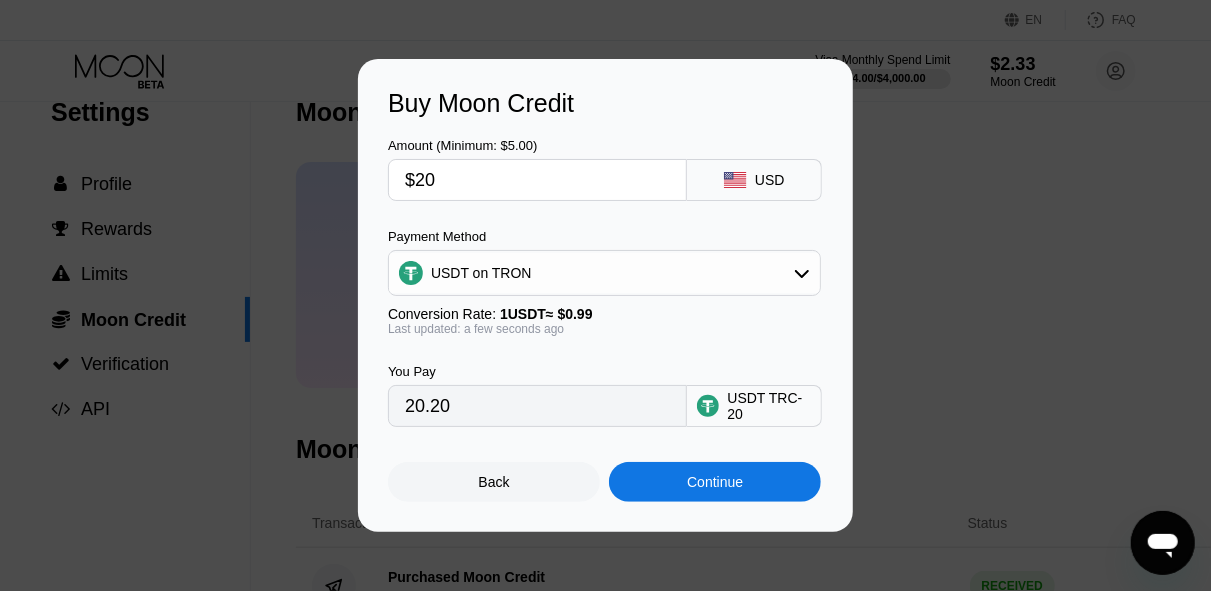 click on "Back Continue" at bounding box center (605, 464) 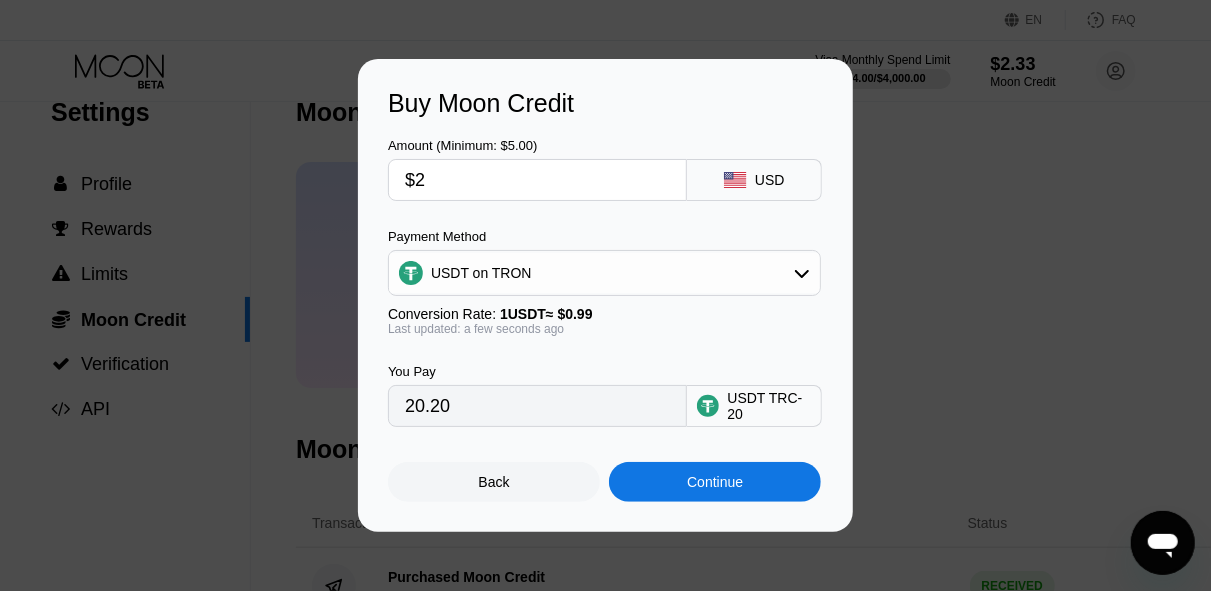 type on "2.02" 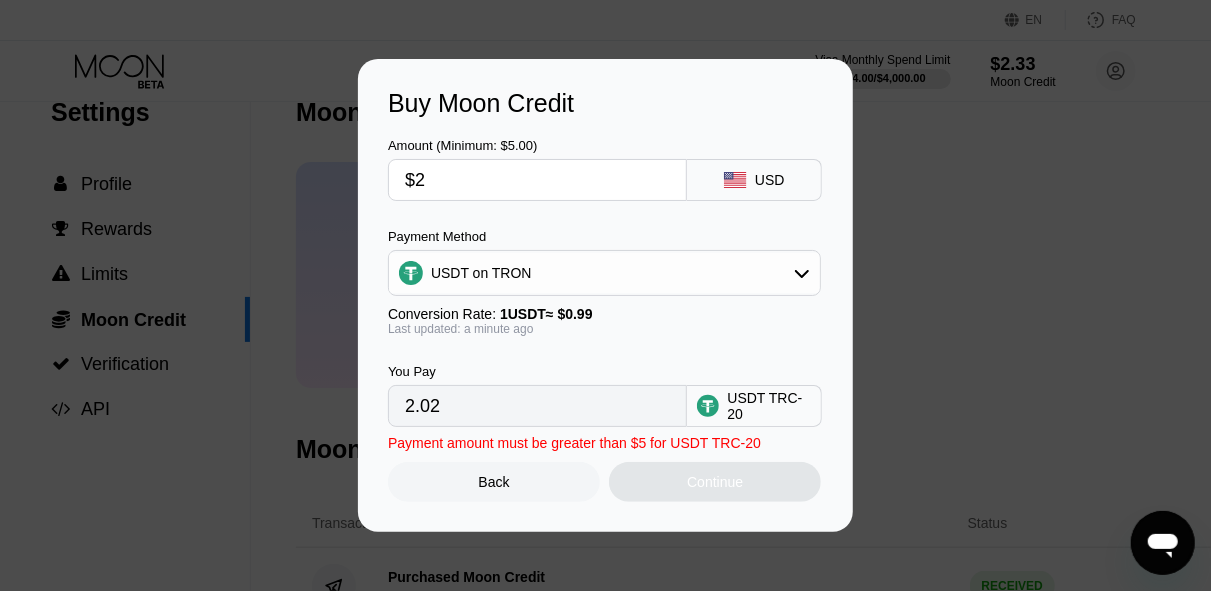 type on "$22" 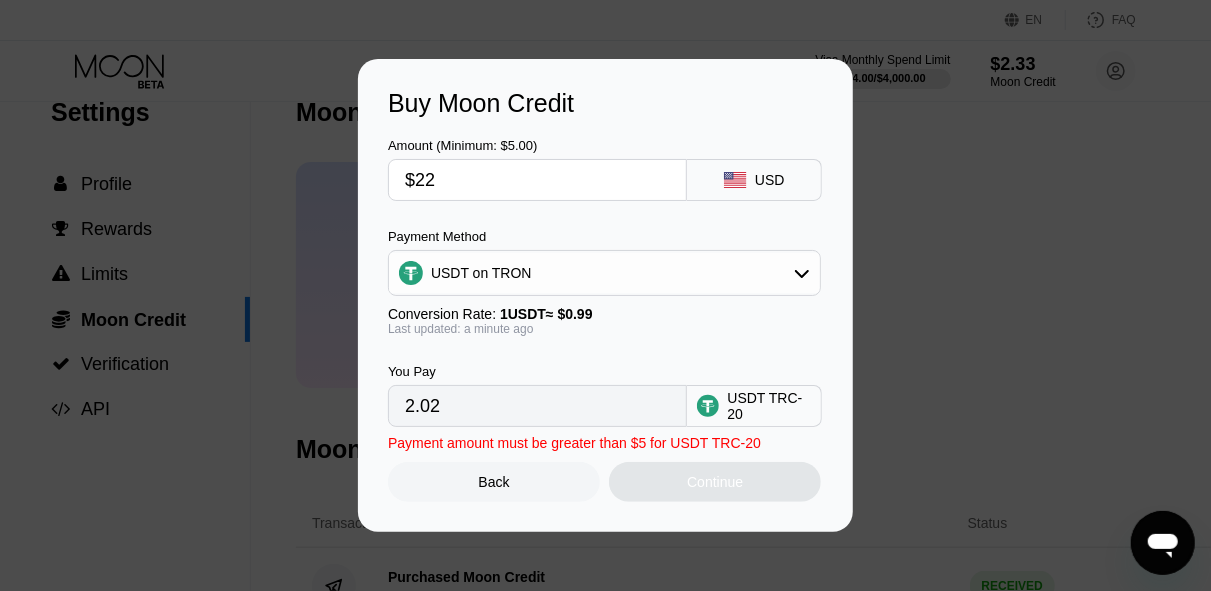 type on "22.22" 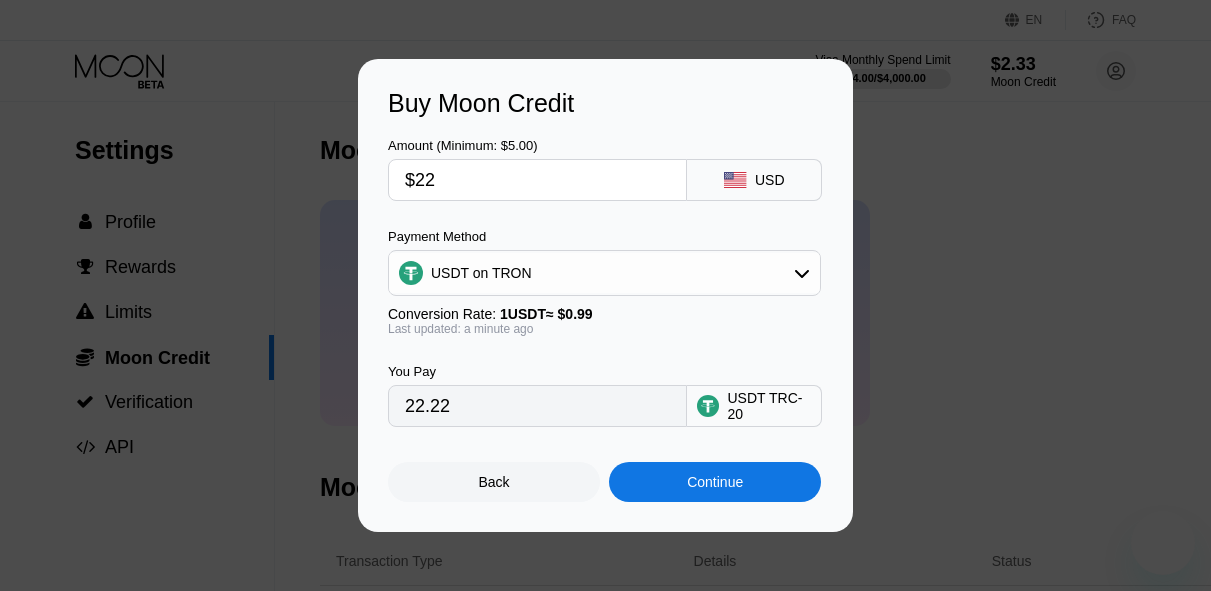 scroll, scrollTop: 38, scrollLeft: 24, axis: both 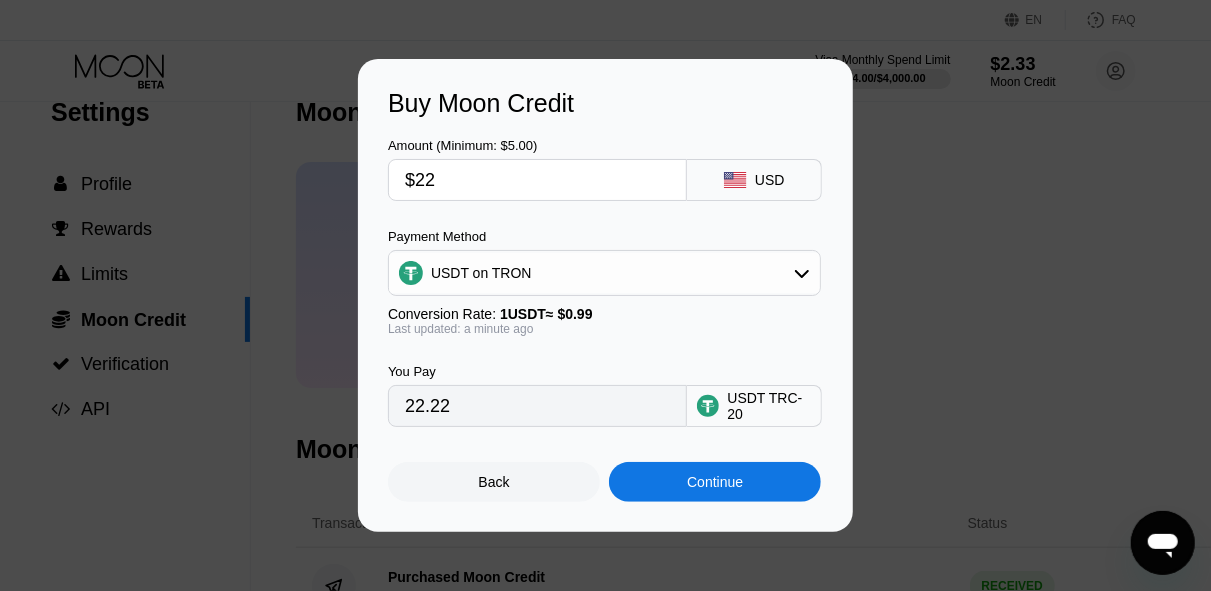 type on "$22" 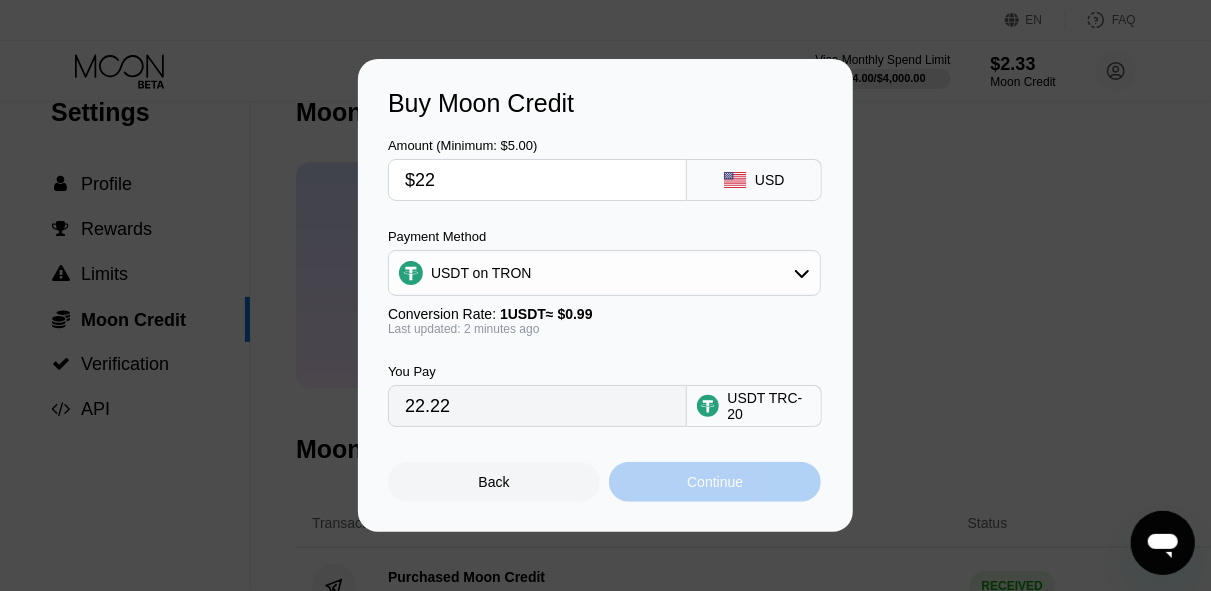 click on "Continue" at bounding box center [715, 482] 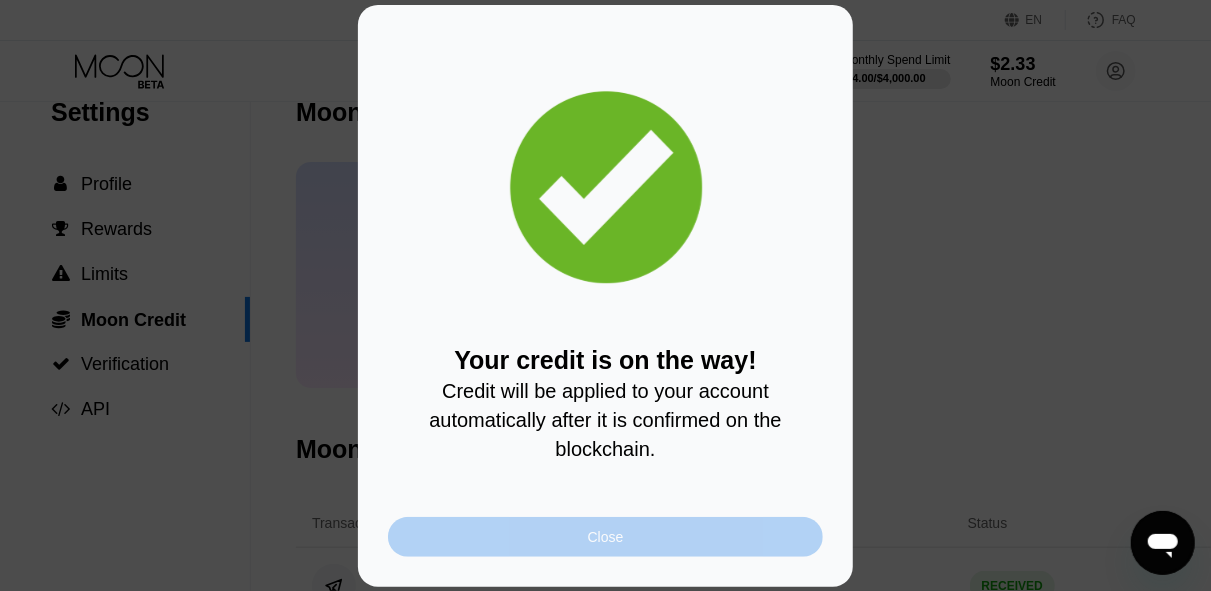 click on "Close" at bounding box center (605, 537) 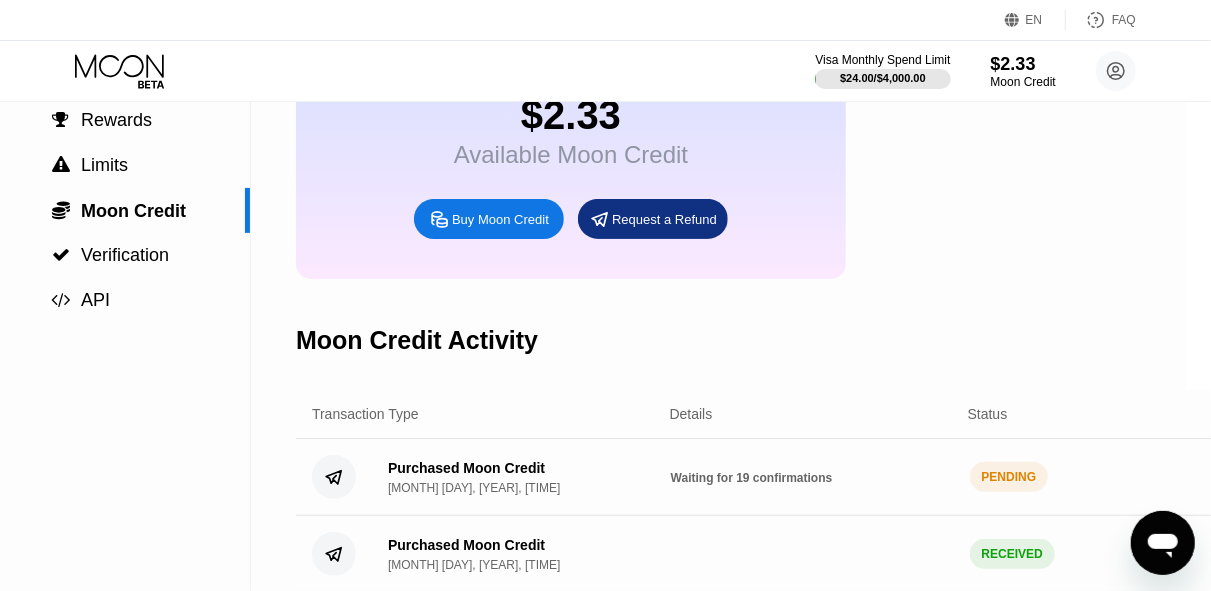 scroll, scrollTop: 146, scrollLeft: 24, axis: both 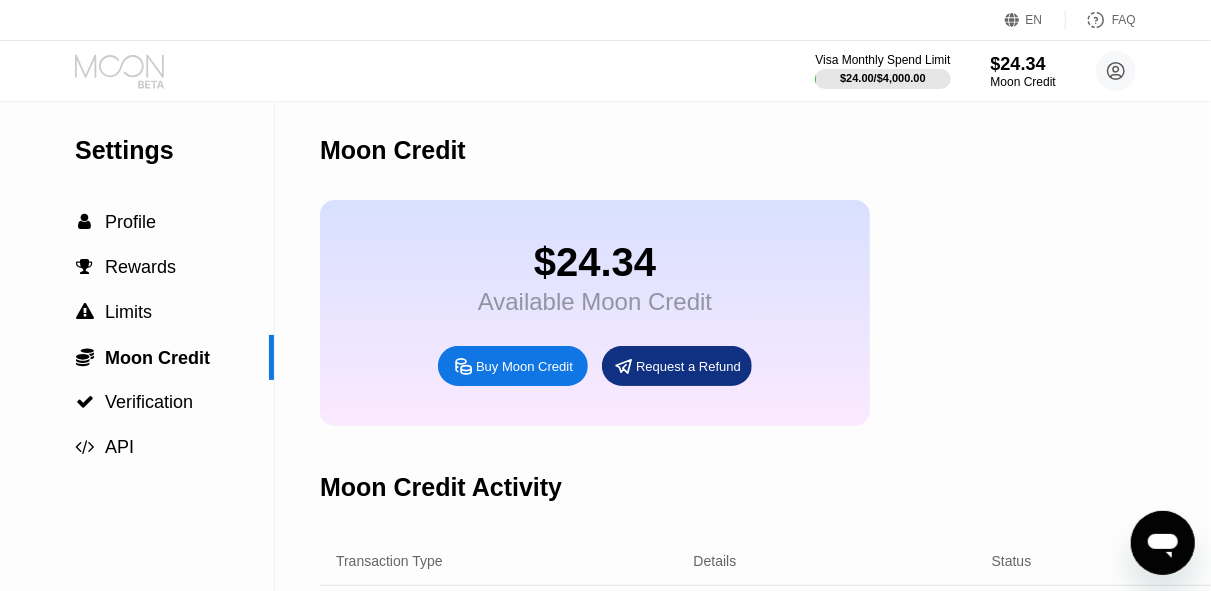 click 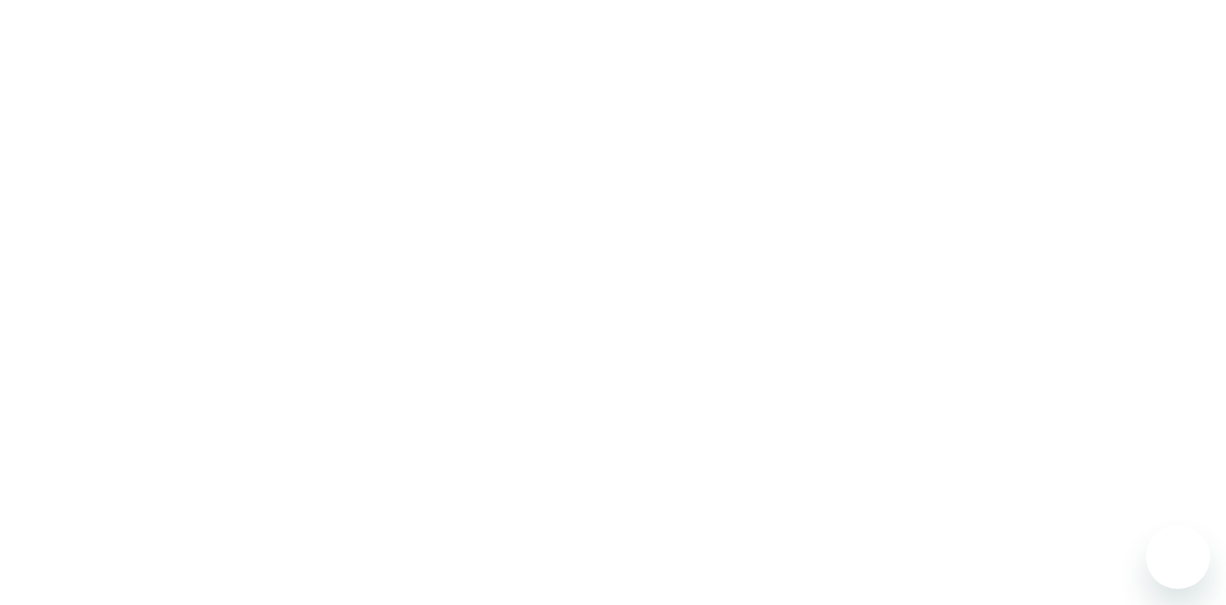 scroll, scrollTop: 0, scrollLeft: 0, axis: both 